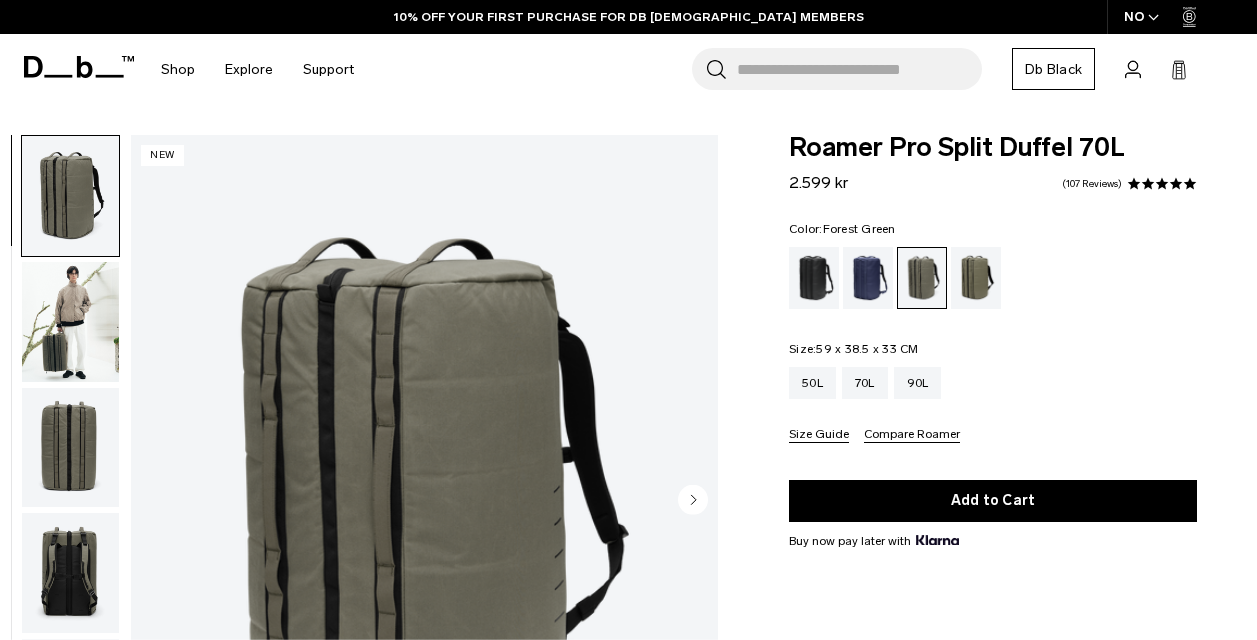 scroll, scrollTop: 0, scrollLeft: 0, axis: both 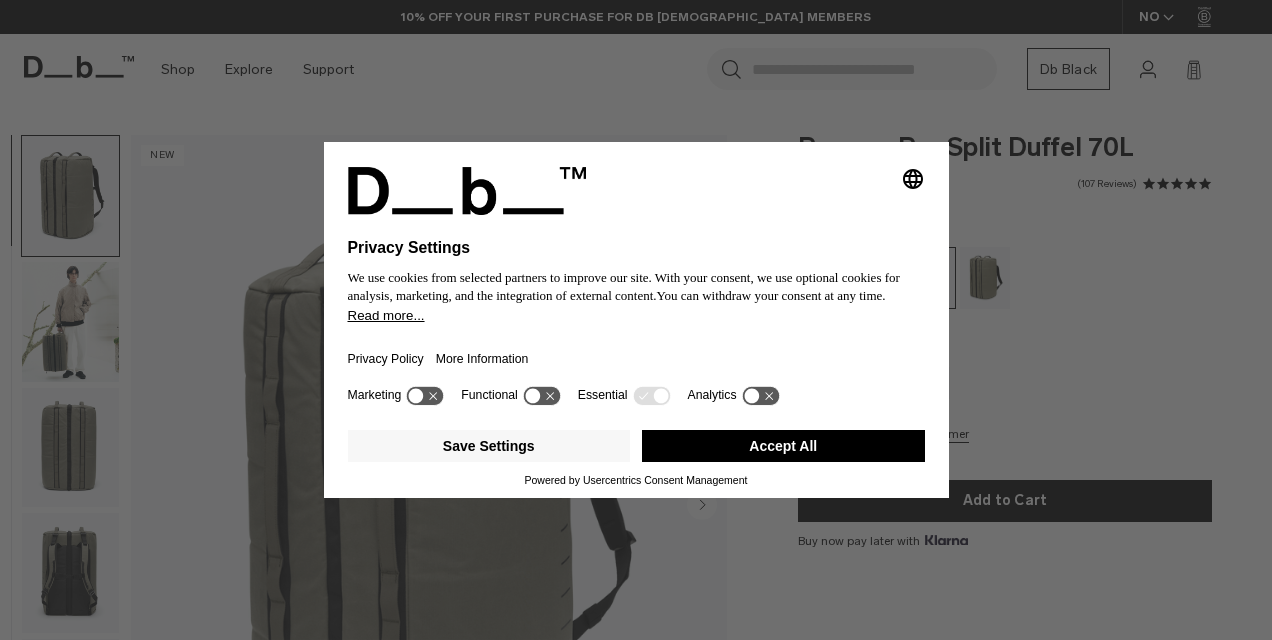 click on "Accept All" at bounding box center [783, 446] 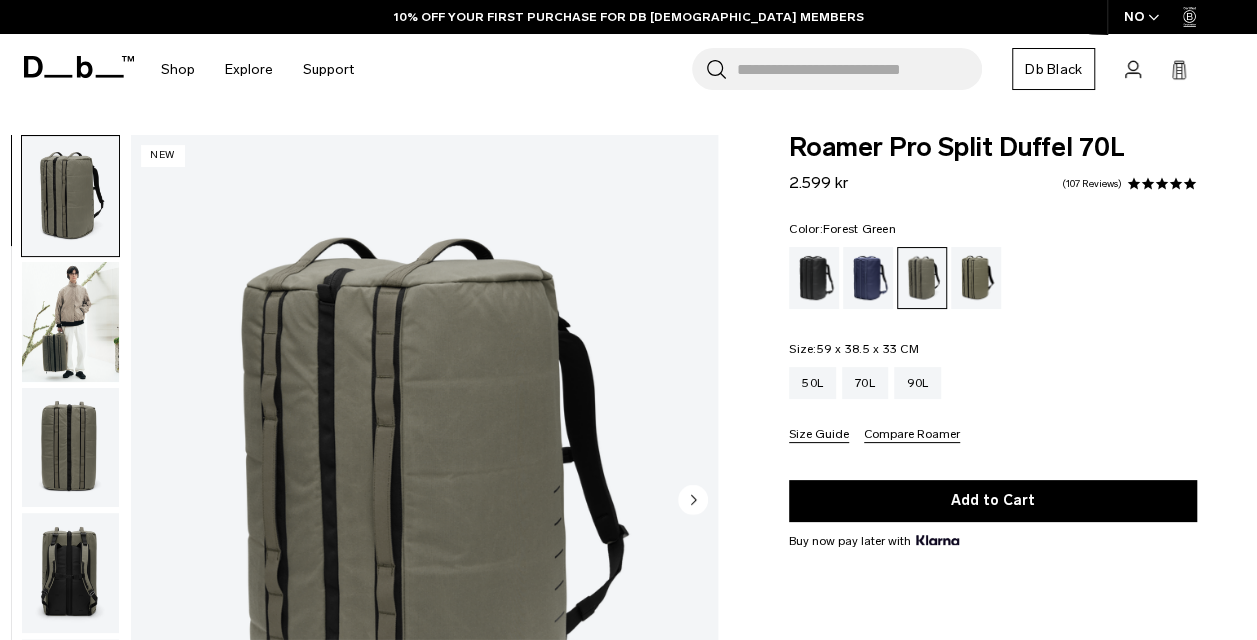 click at bounding box center (70, 322) 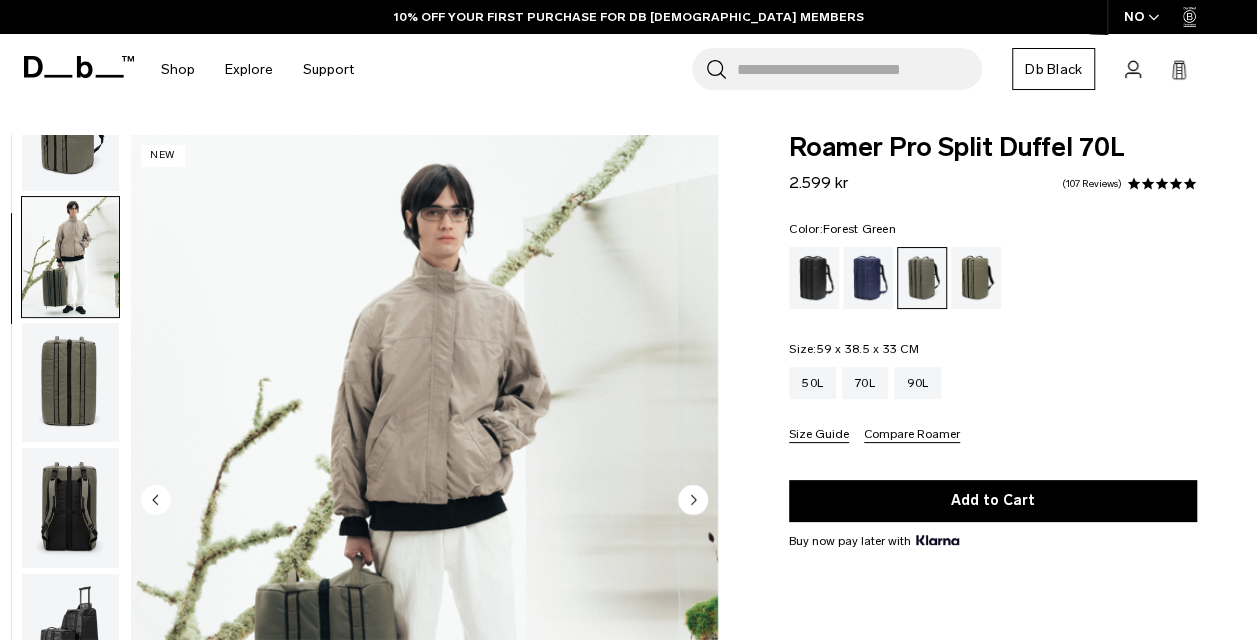 scroll, scrollTop: 126, scrollLeft: 0, axis: vertical 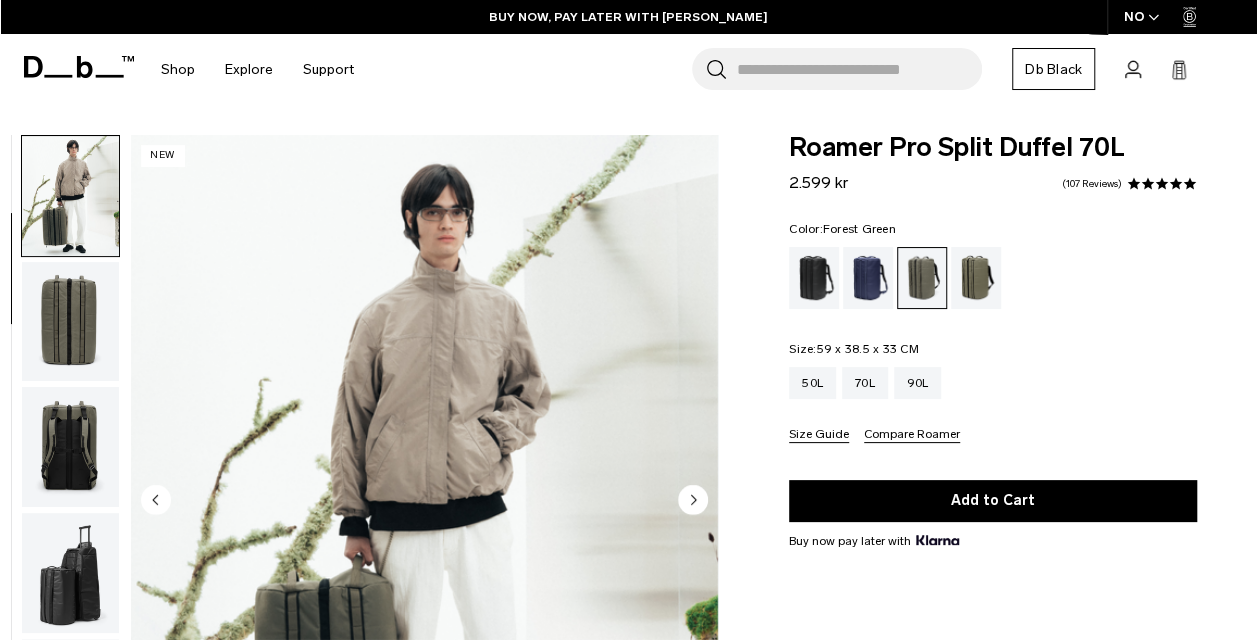 click 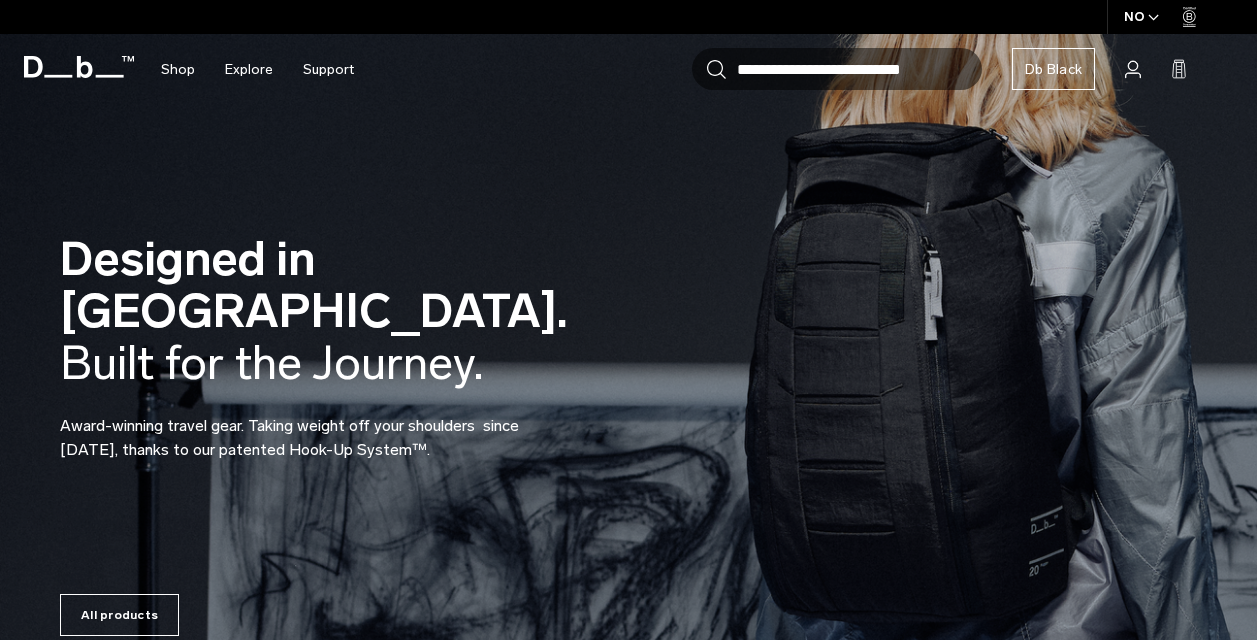 scroll, scrollTop: 0, scrollLeft: 0, axis: both 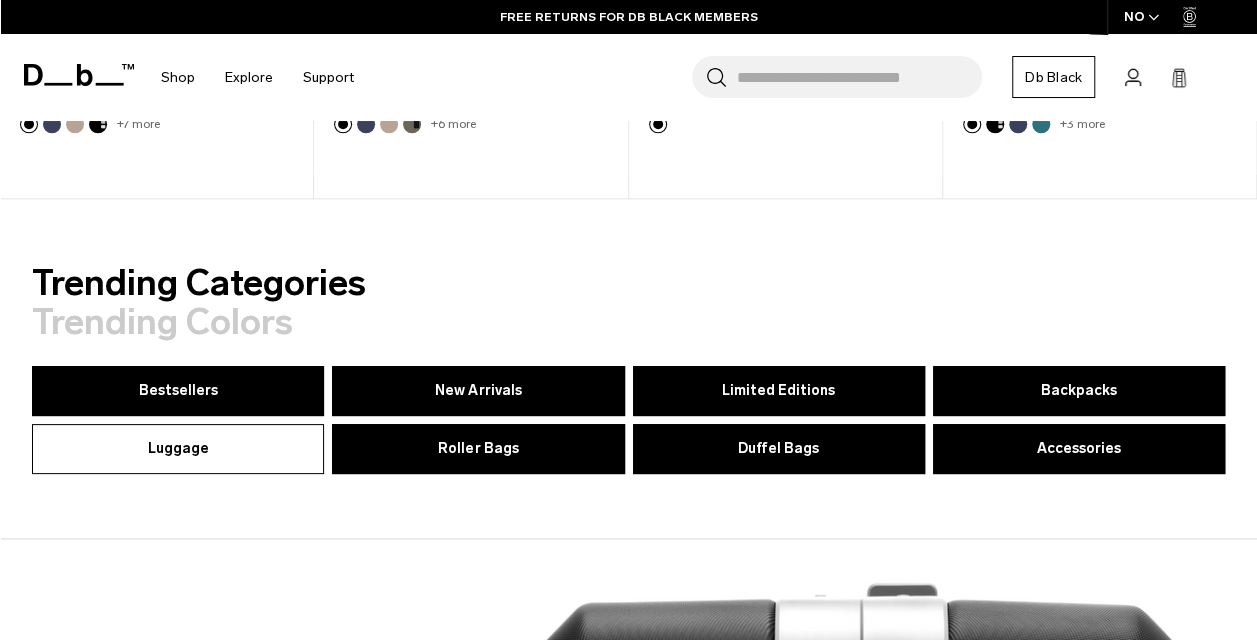 click on "Luggage" at bounding box center [178, 448] 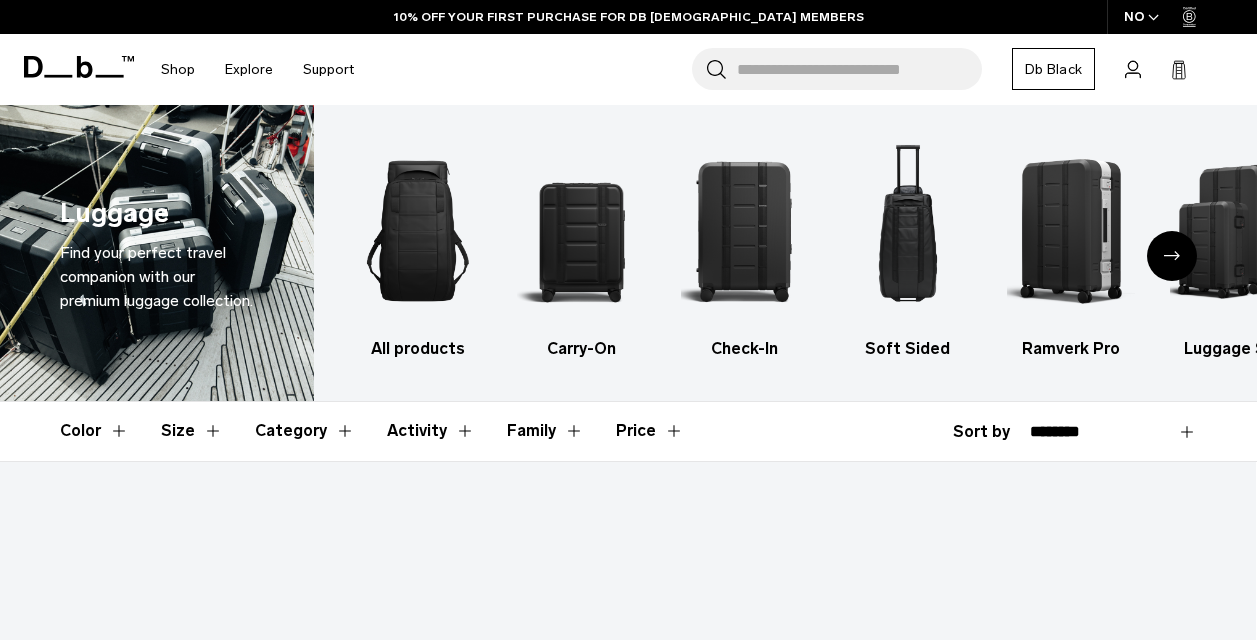 scroll, scrollTop: 324, scrollLeft: 0, axis: vertical 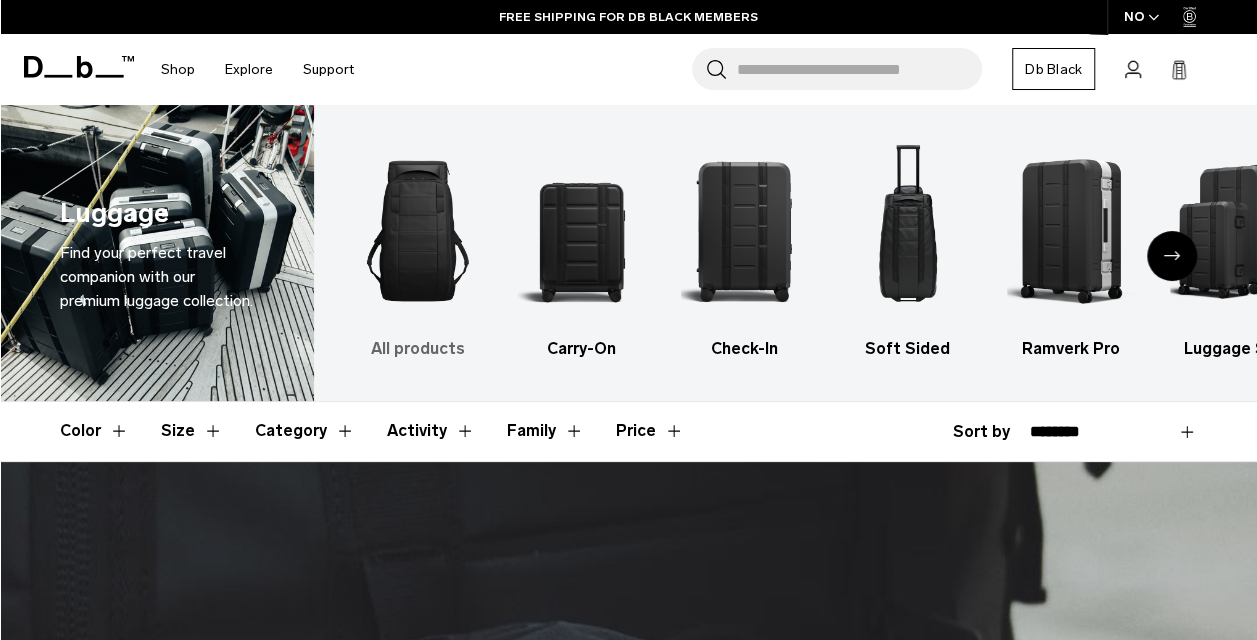 click at bounding box center [418, 231] 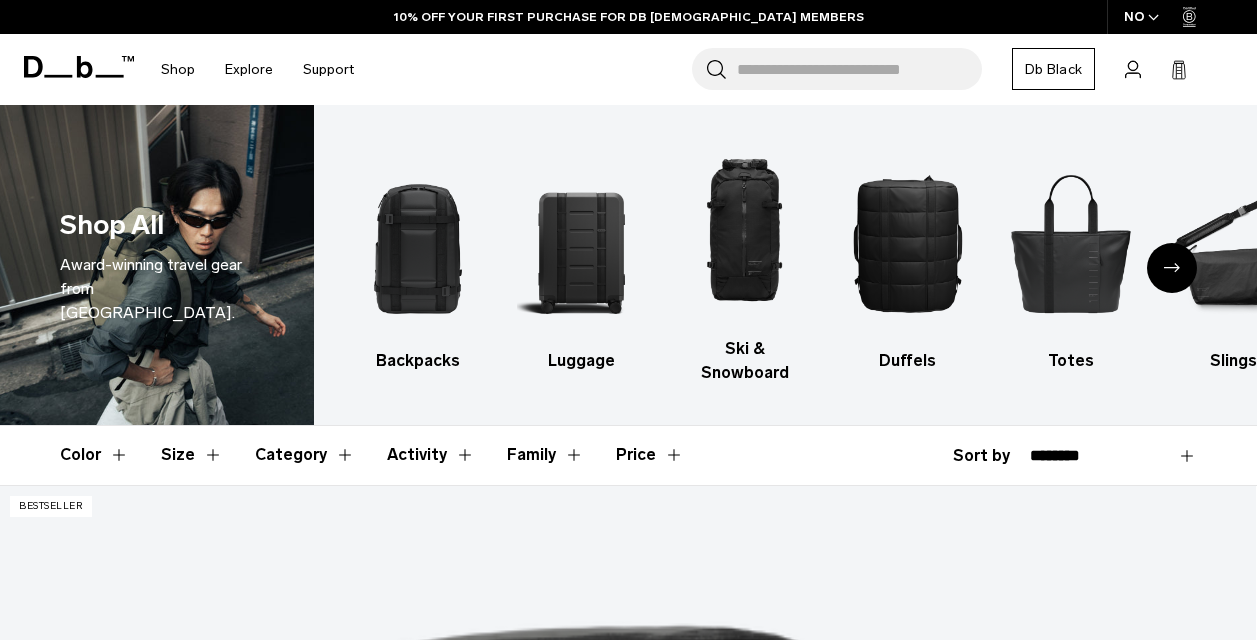 scroll, scrollTop: 0, scrollLeft: 0, axis: both 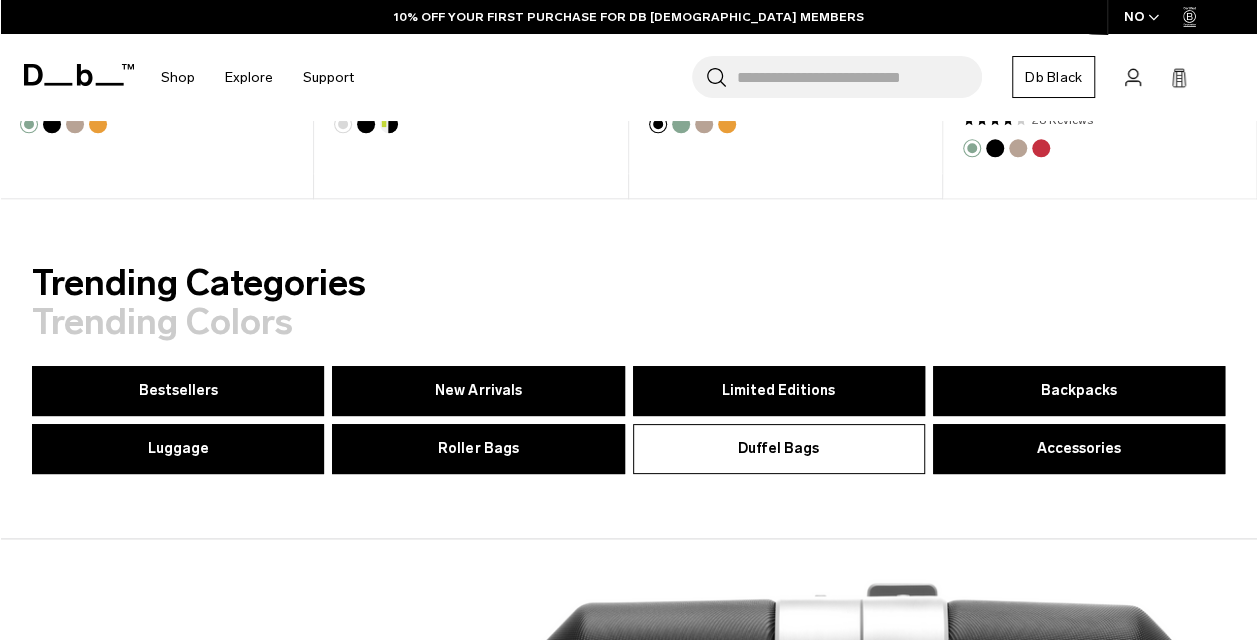 click on "Duffel Bags" at bounding box center (778, 448) 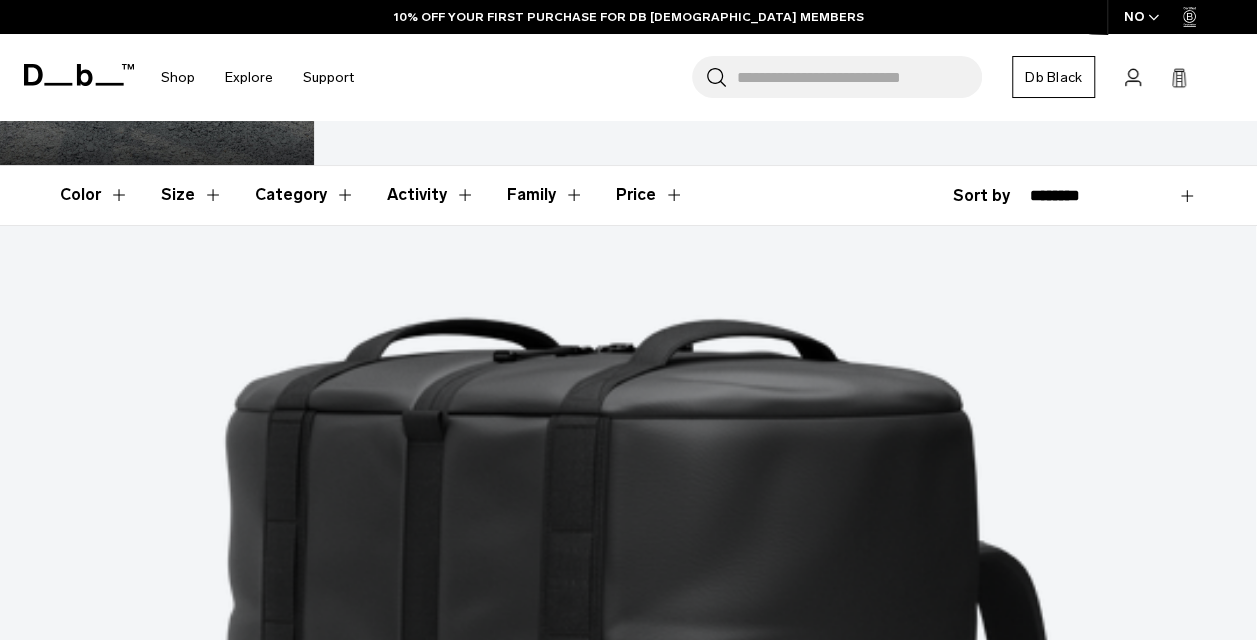 scroll, scrollTop: 285, scrollLeft: 0, axis: vertical 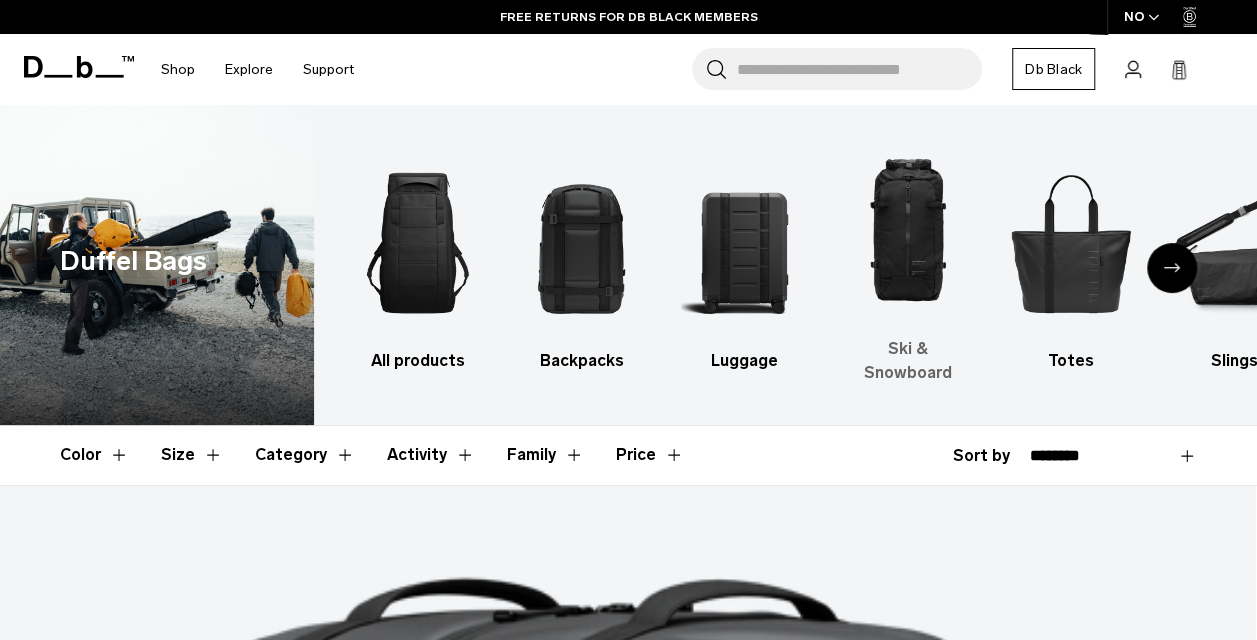 click at bounding box center [908, 231] 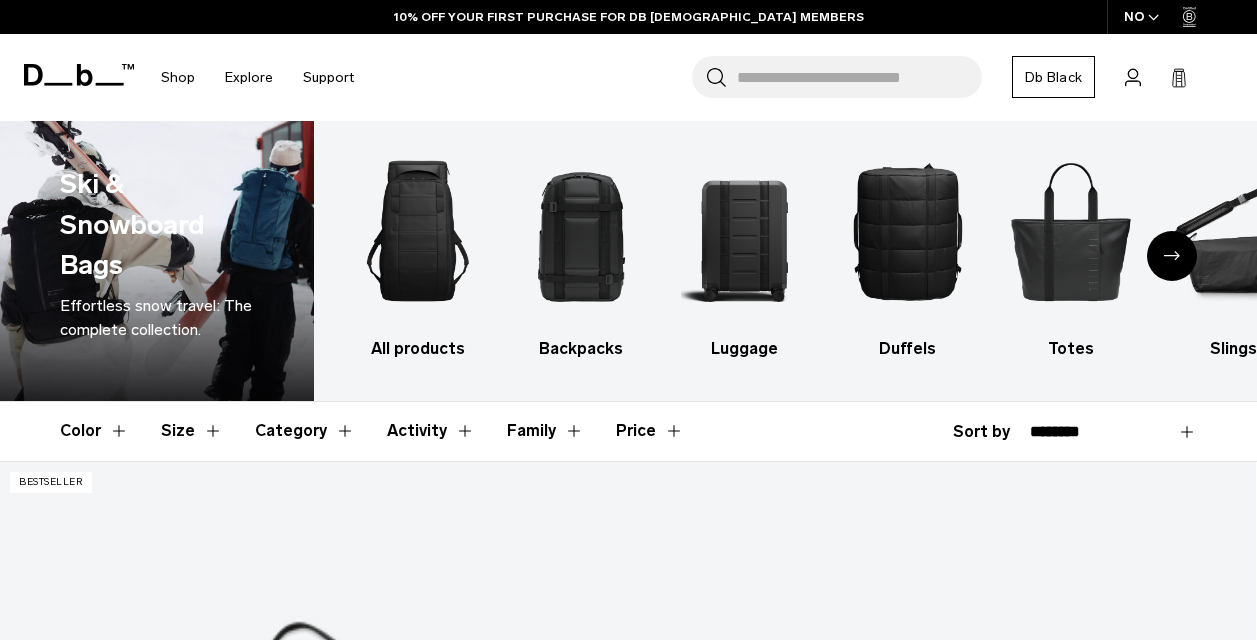 scroll, scrollTop: 400, scrollLeft: 0, axis: vertical 